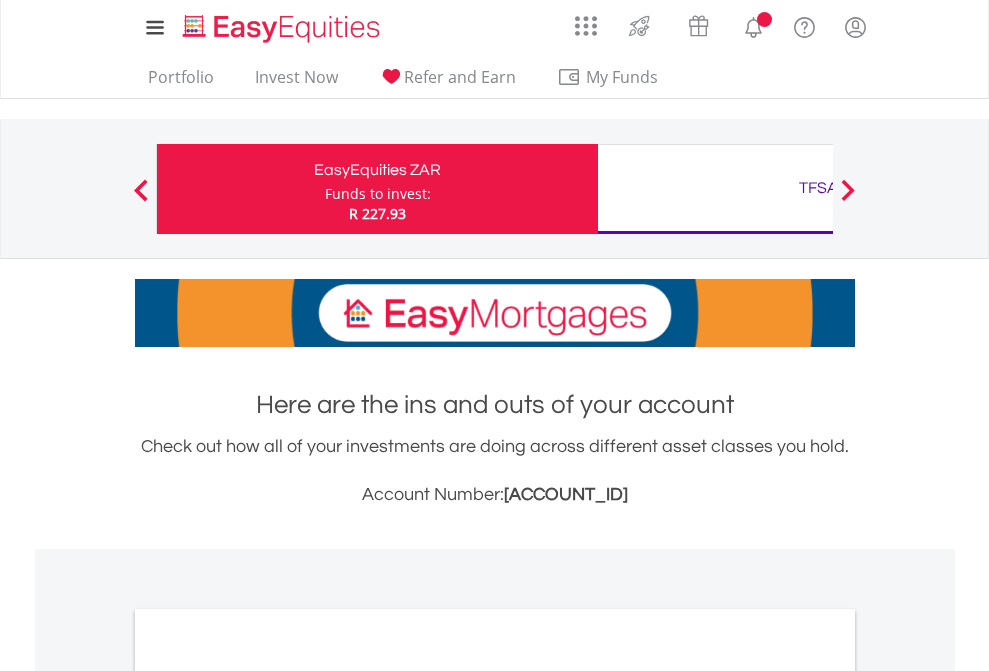 scroll, scrollTop: 0, scrollLeft: 0, axis: both 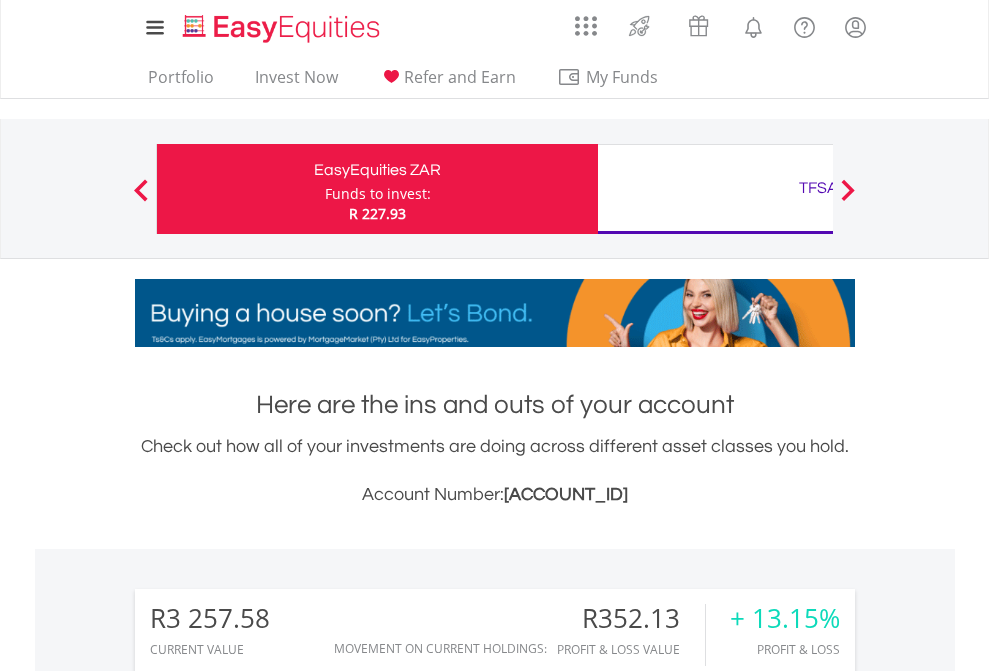 click on "Funds to invest:" at bounding box center (378, 194) 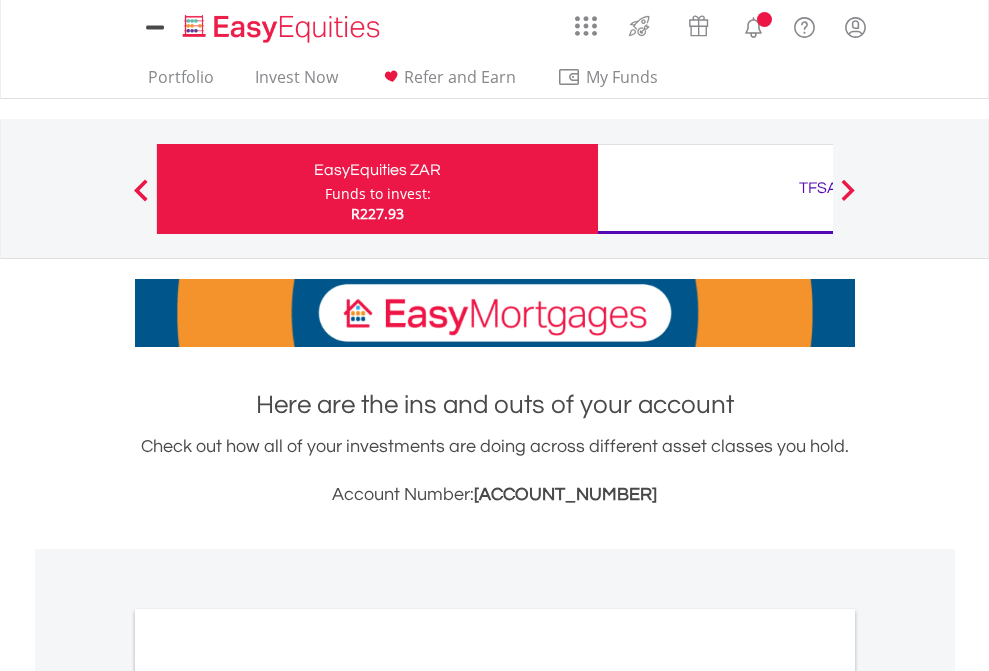 scroll, scrollTop: 0, scrollLeft: 0, axis: both 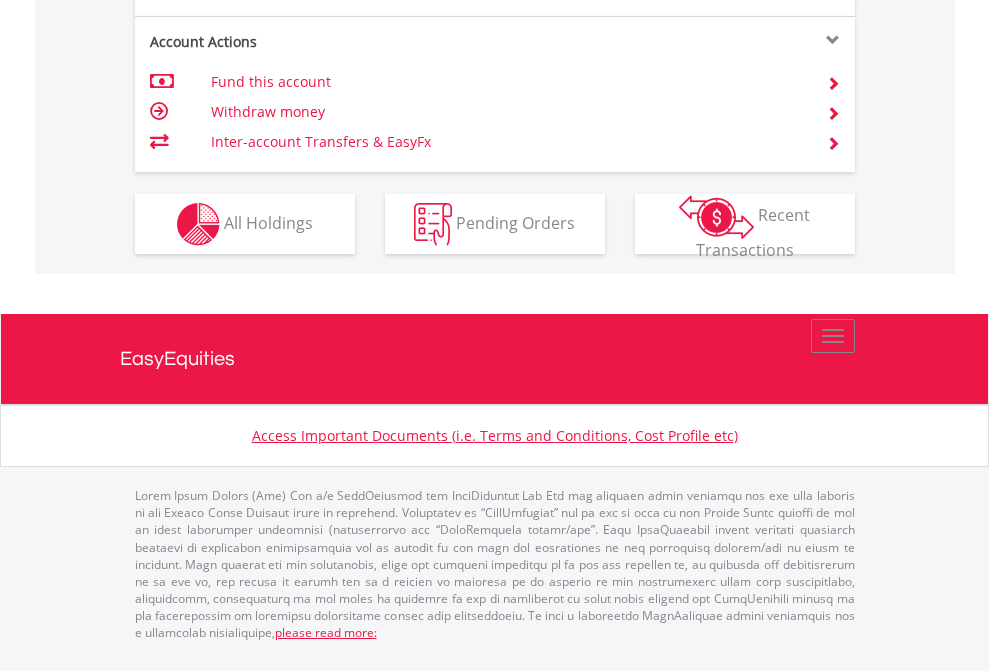 click on "Investment types" at bounding box center [706, -337] 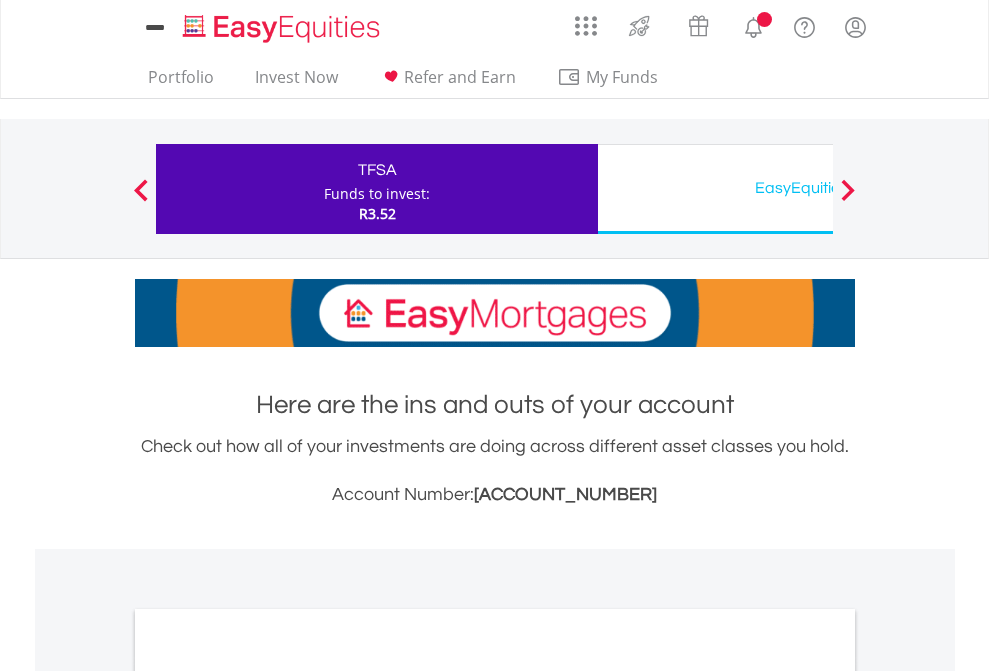 scroll, scrollTop: 0, scrollLeft: 0, axis: both 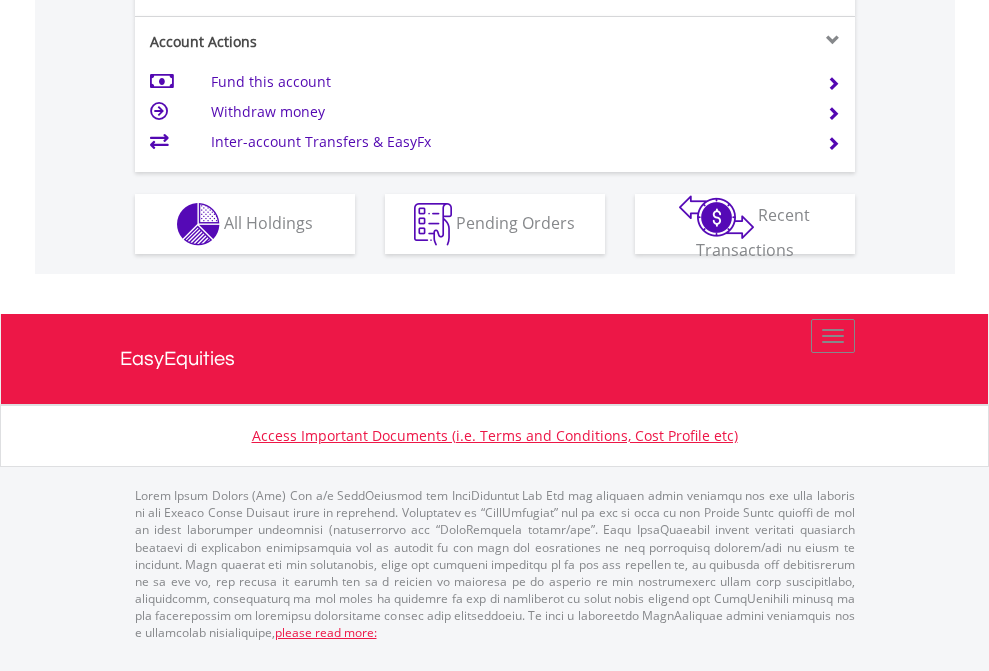click on "Investment types" at bounding box center [706, -337] 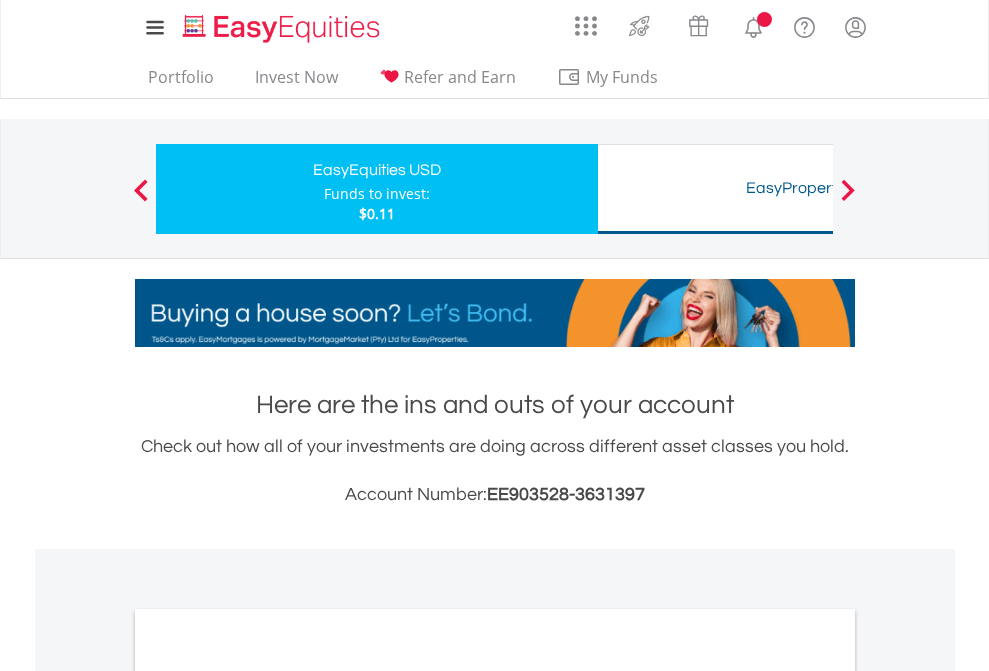 scroll, scrollTop: 0, scrollLeft: 0, axis: both 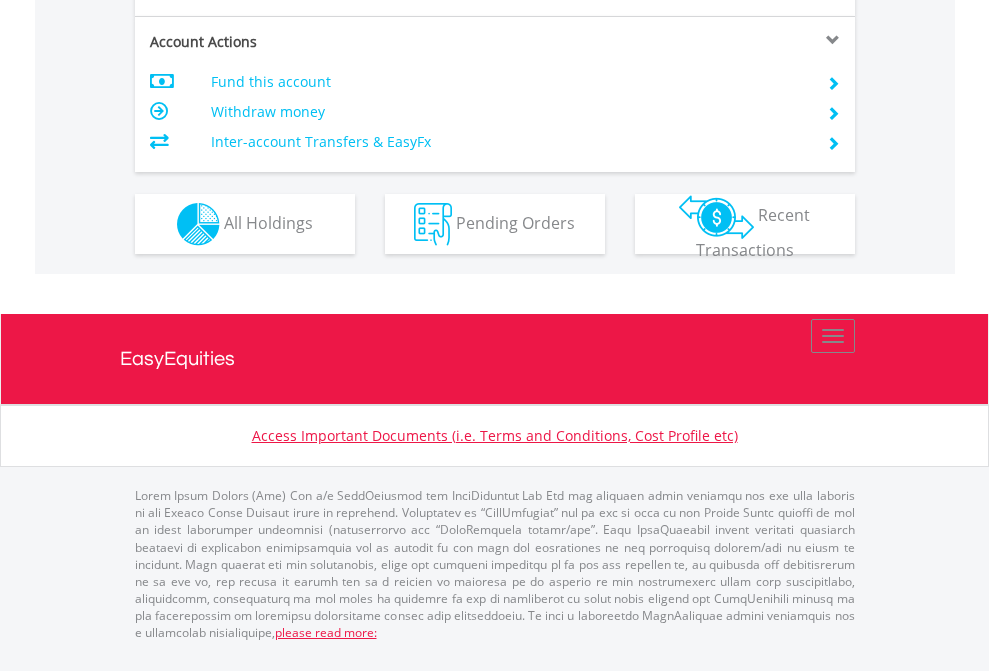 click on "Investment types" at bounding box center [706, -337] 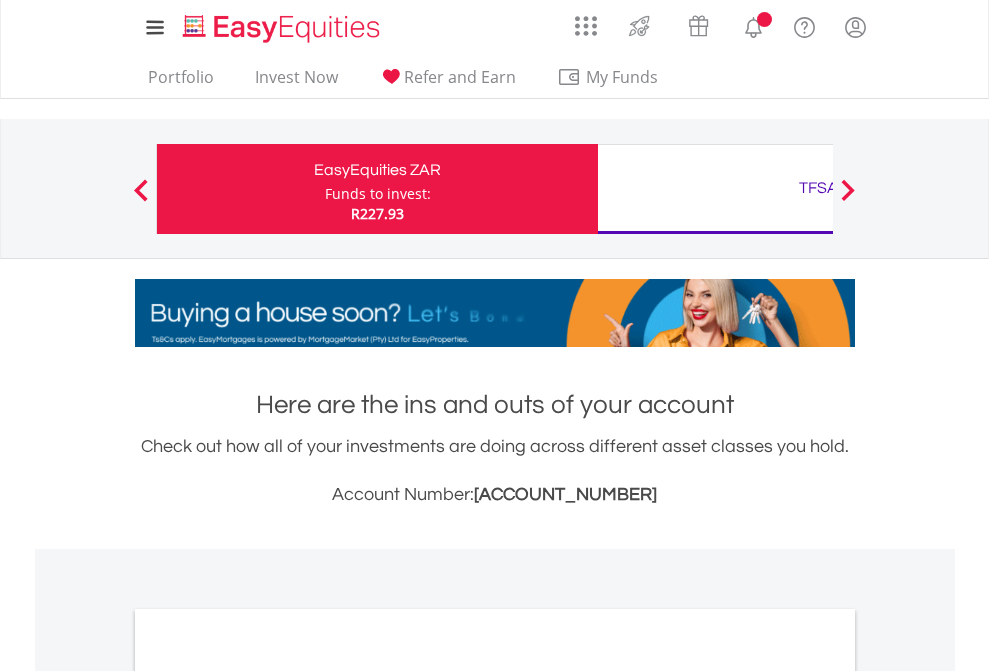 scroll, scrollTop: 0, scrollLeft: 0, axis: both 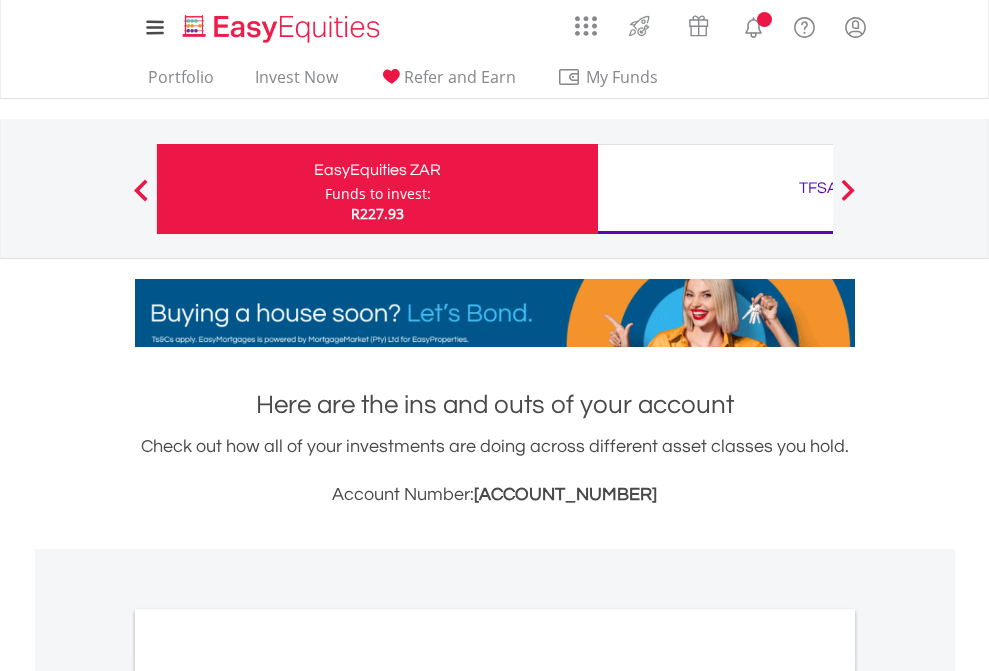 click on "All Holdings" at bounding box center [268, 1096] 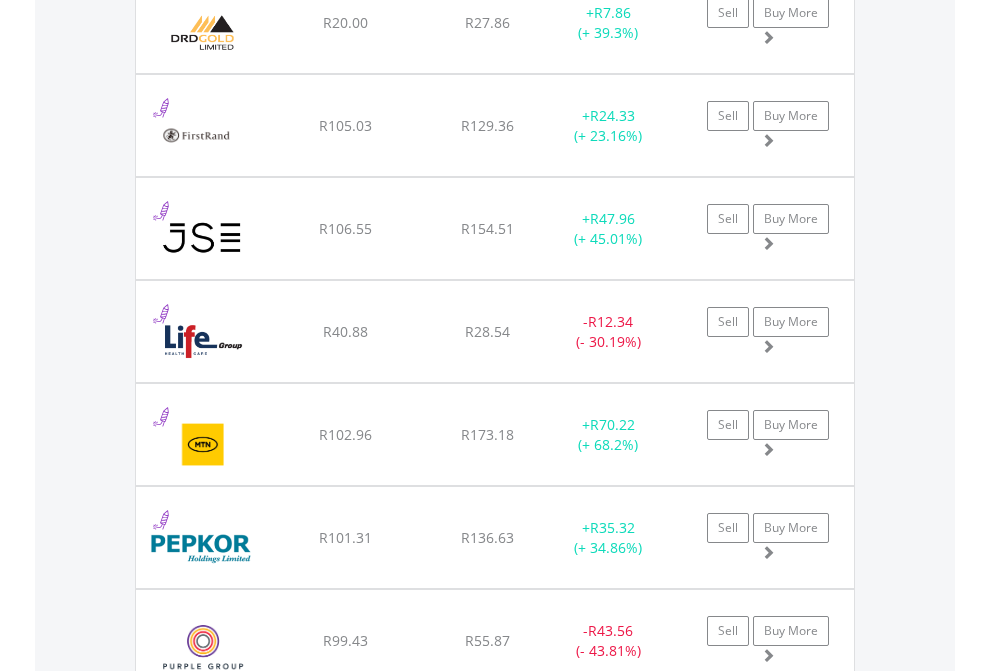 scroll, scrollTop: 2385, scrollLeft: 0, axis: vertical 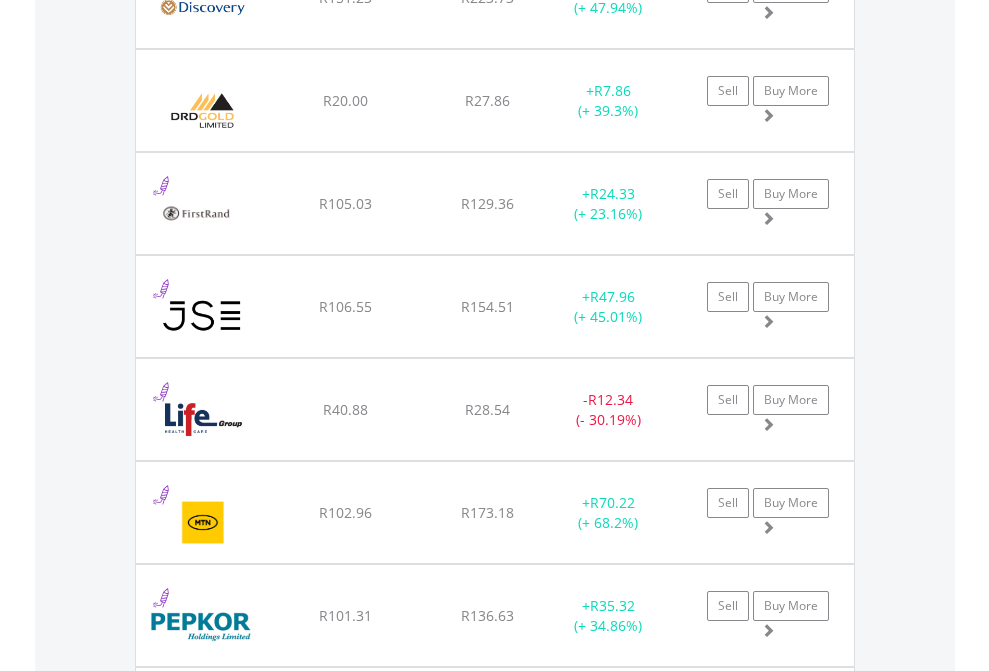 click on "TFSA" at bounding box center (818, -2197) 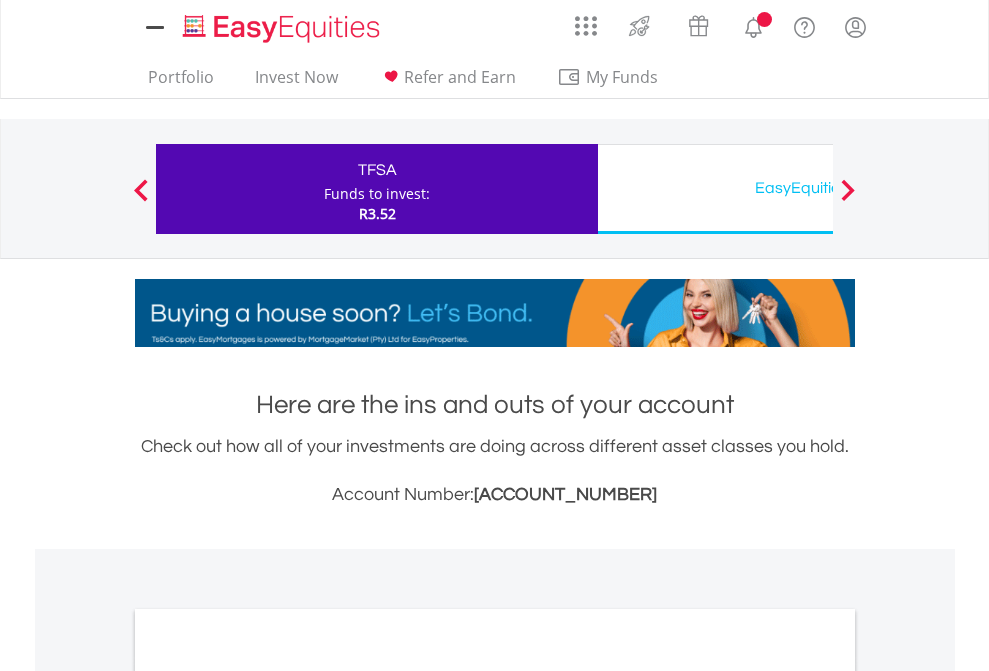 click on "All Holdings" at bounding box center (268, 1096) 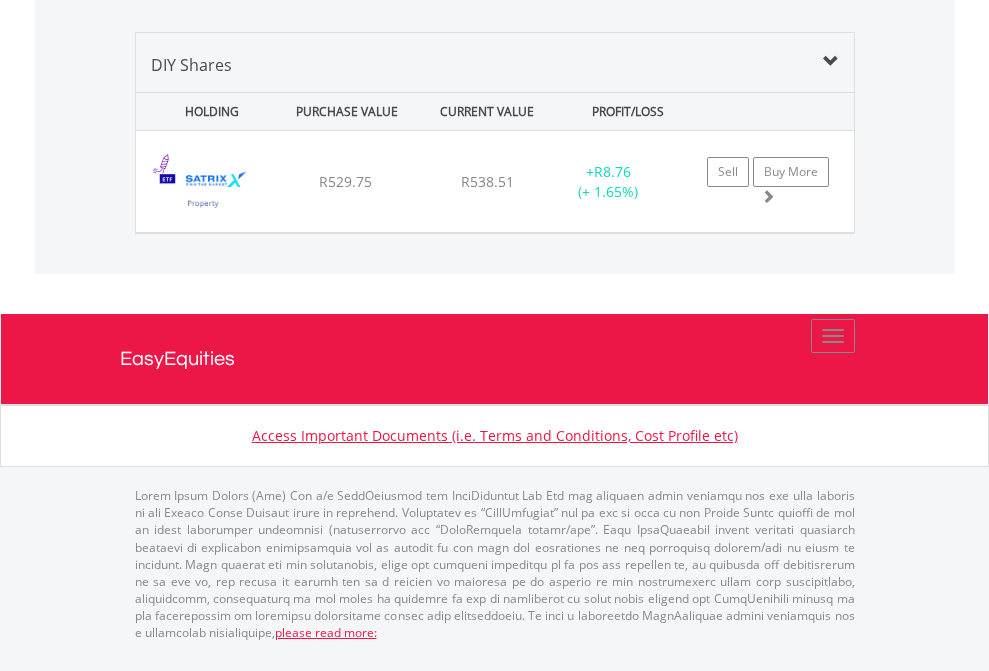 click on "EasyEquities USD" at bounding box center [818, -968] 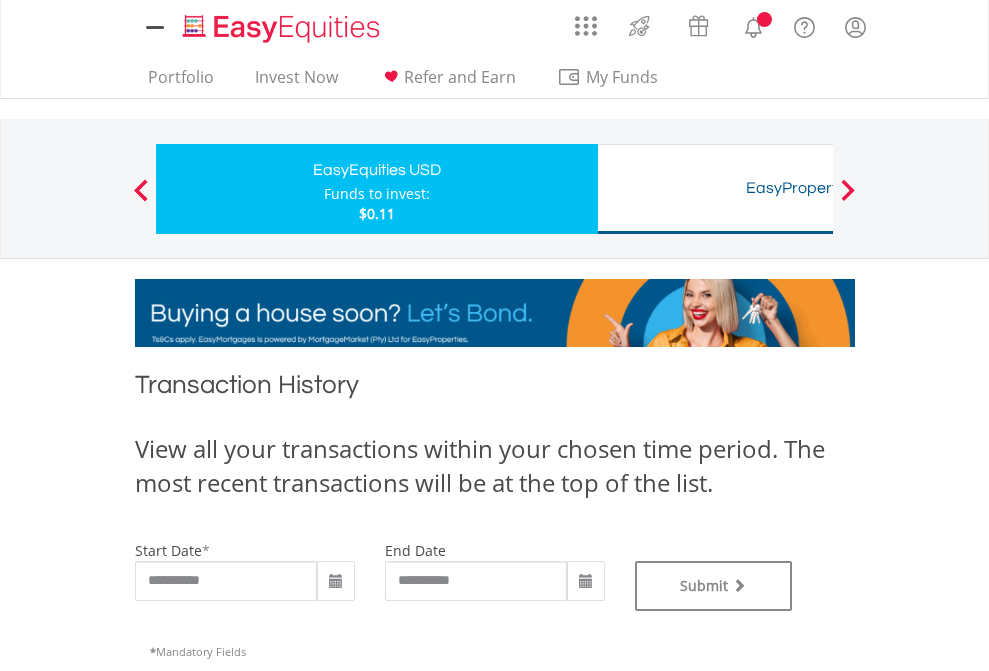 scroll, scrollTop: 0, scrollLeft: 0, axis: both 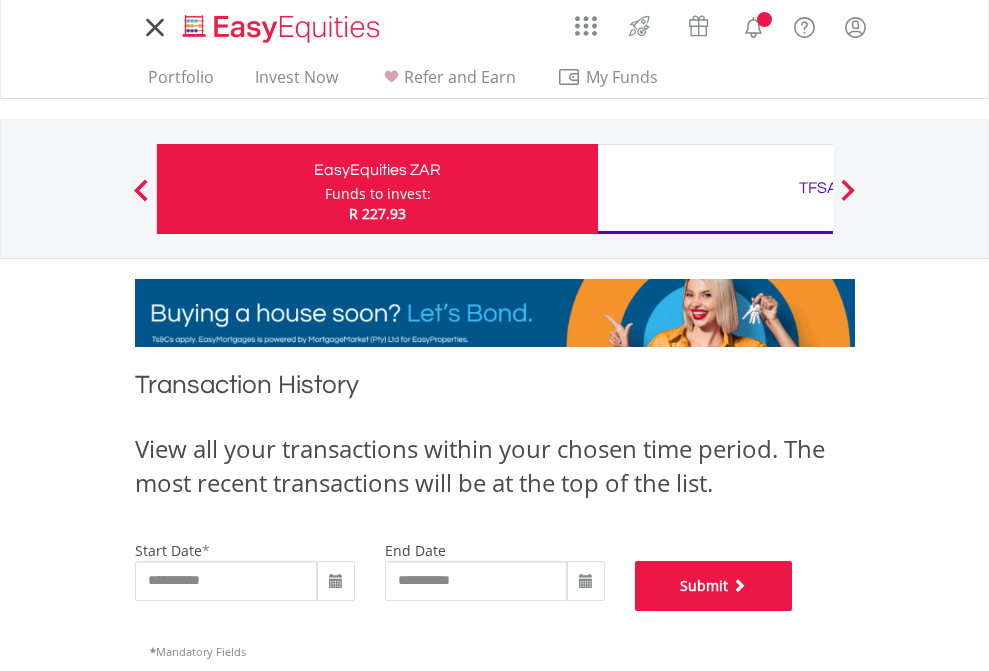 click on "Submit" at bounding box center (714, 586) 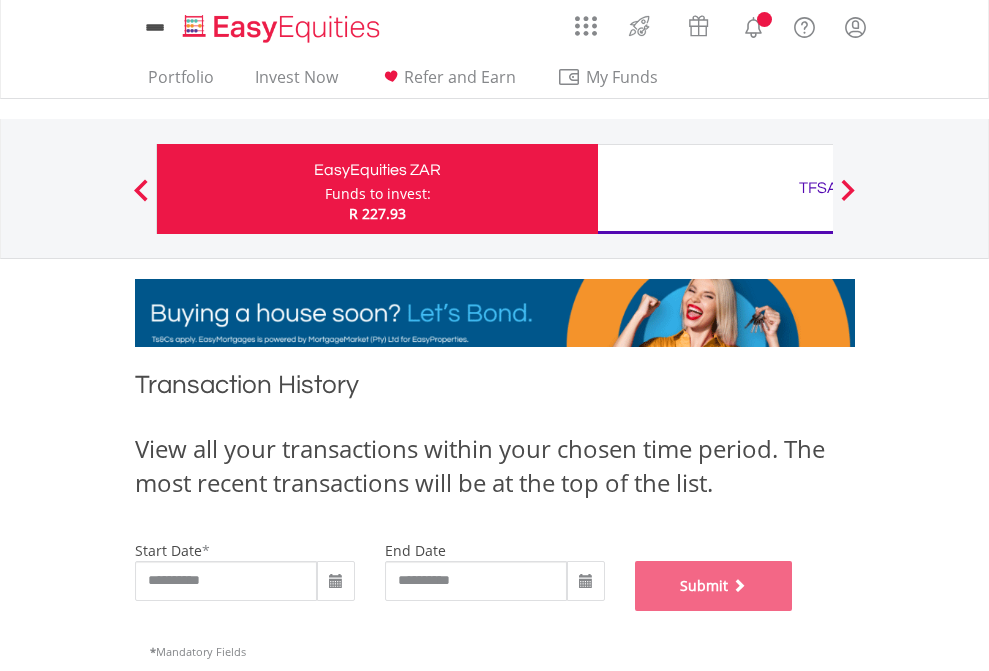 scroll, scrollTop: 811, scrollLeft: 0, axis: vertical 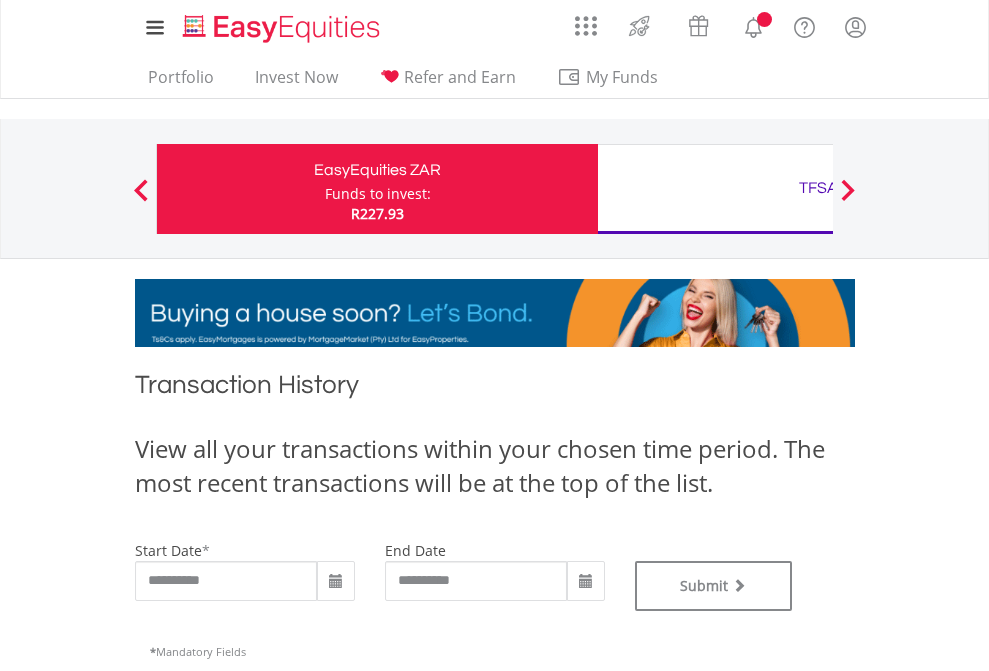 click on "TFSA" at bounding box center (818, 188) 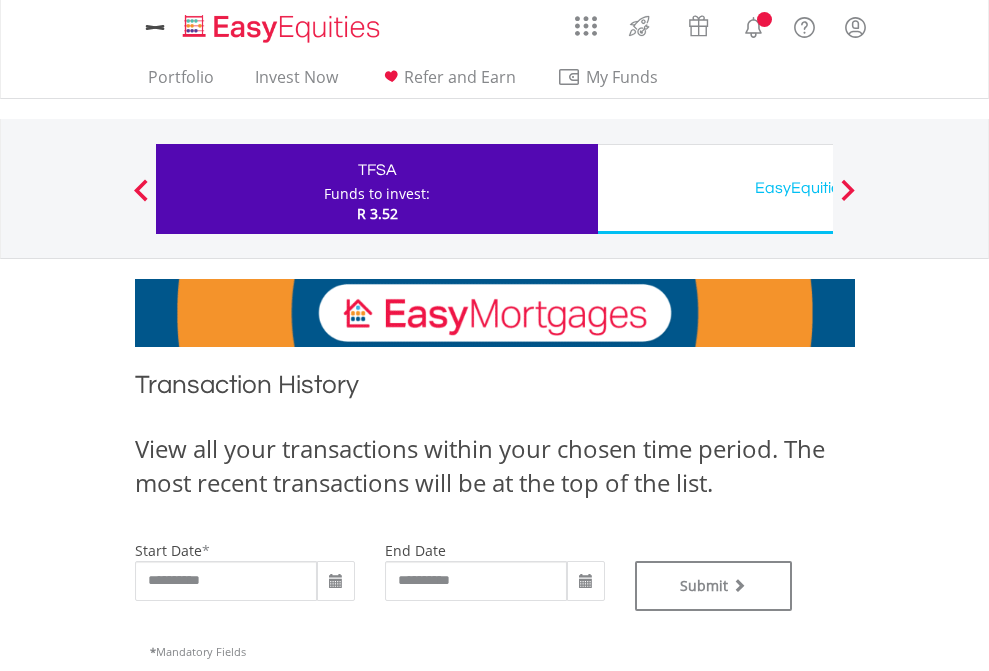 scroll, scrollTop: 0, scrollLeft: 0, axis: both 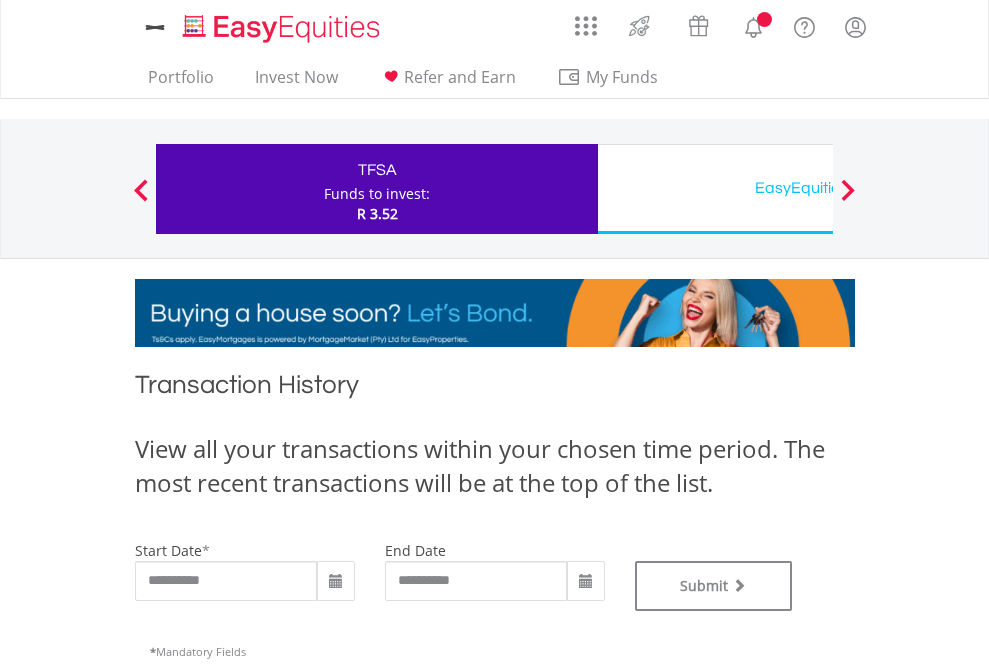 type on "**********" 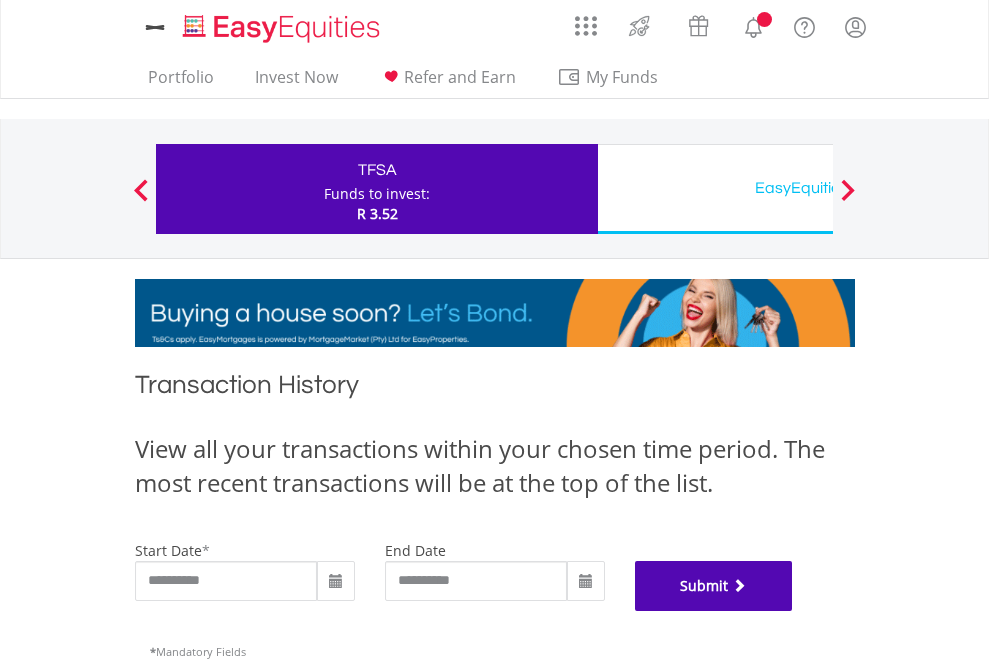 click on "Submit" at bounding box center (714, 586) 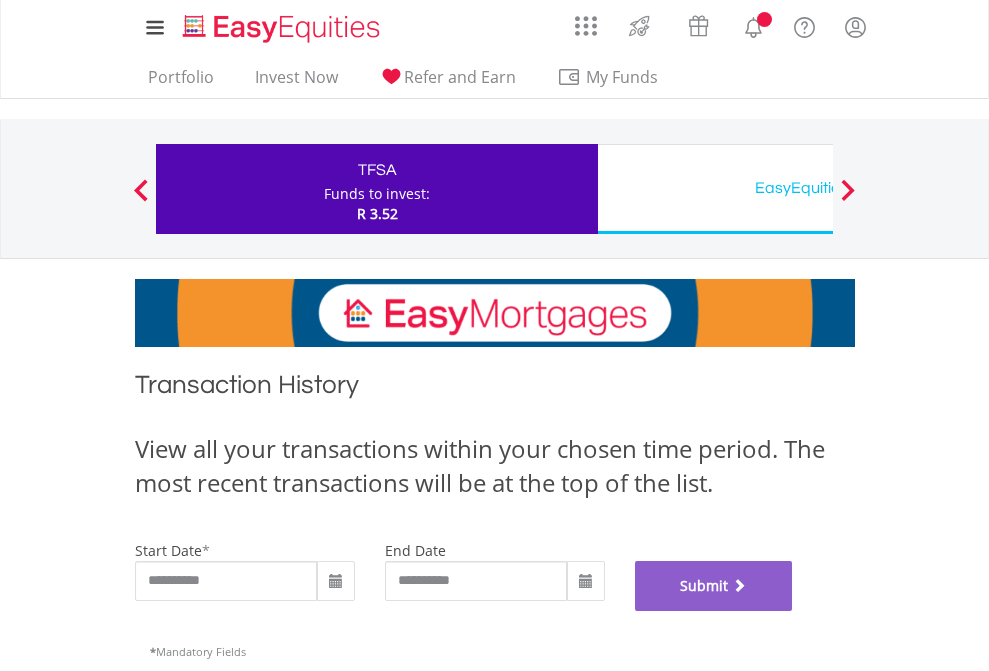 scroll, scrollTop: 811, scrollLeft: 0, axis: vertical 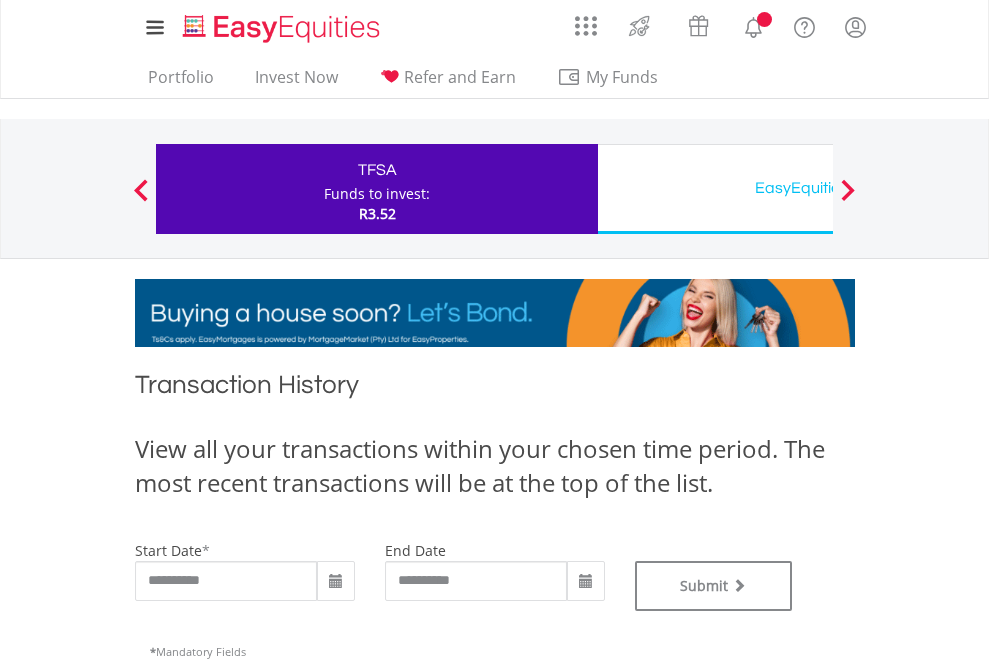 click on "EasyEquities USD" at bounding box center (818, 188) 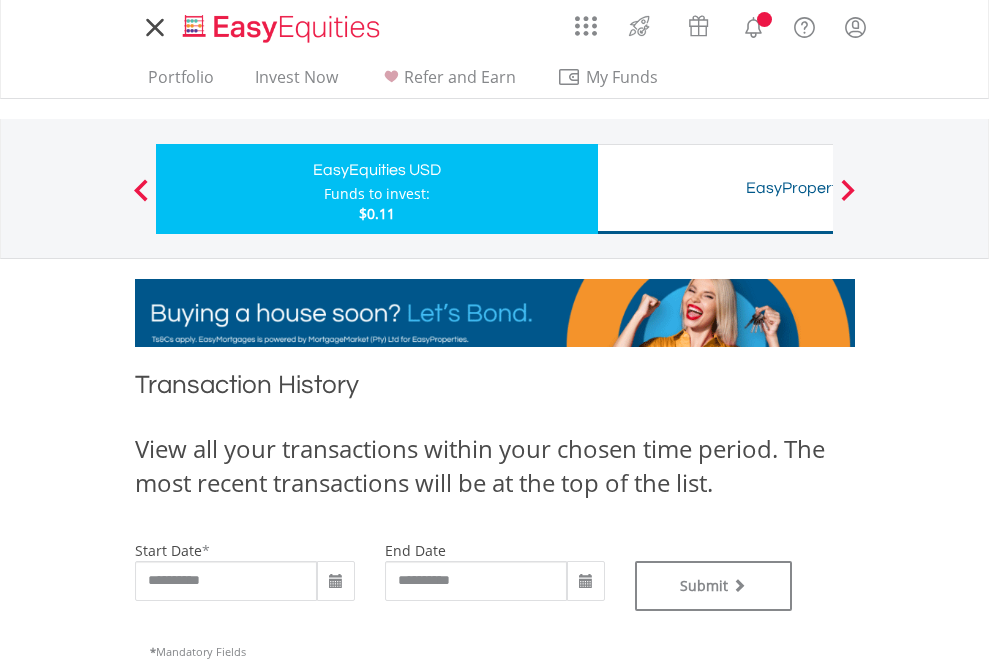scroll, scrollTop: 0, scrollLeft: 0, axis: both 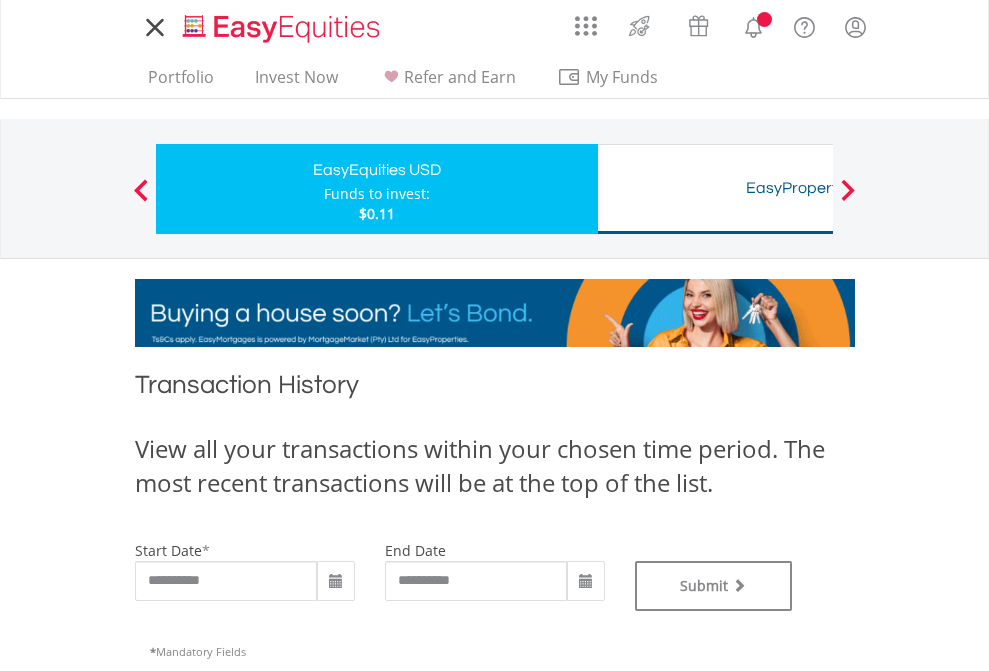 type on "**********" 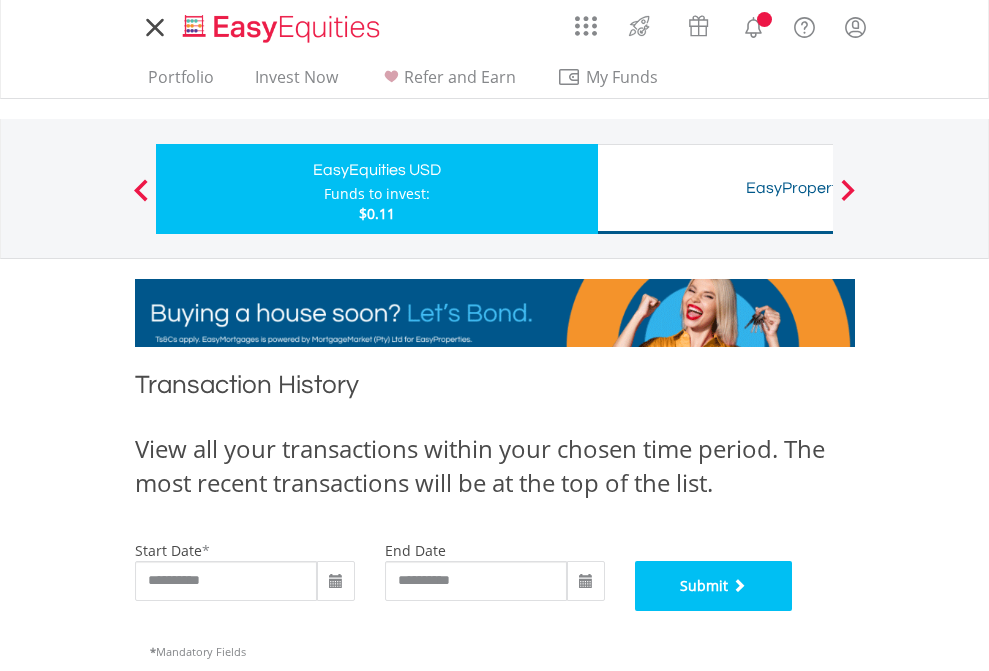 click on "Submit" at bounding box center [714, 586] 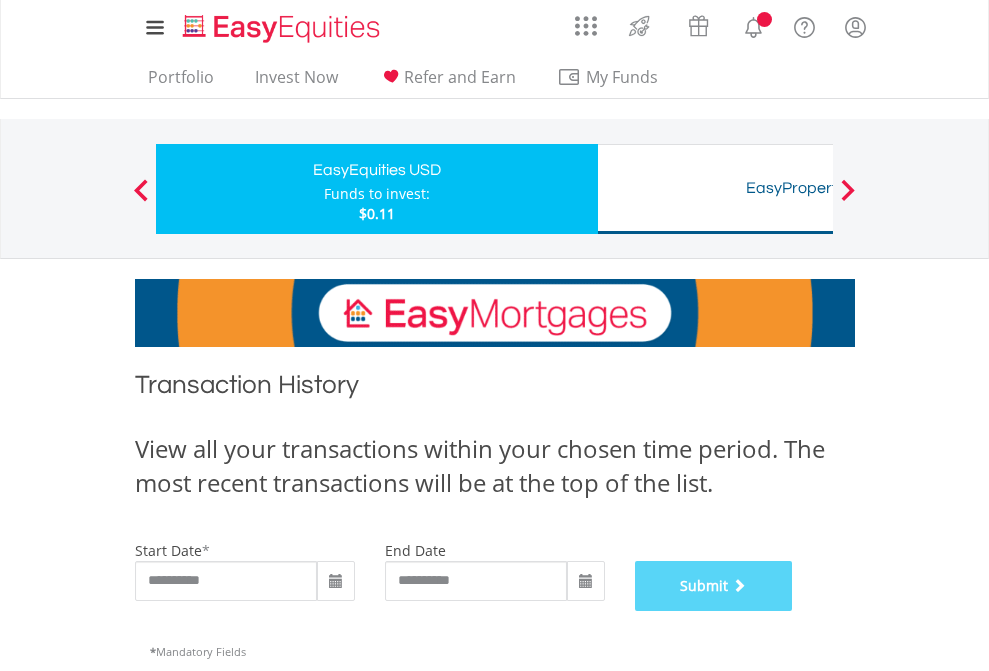 scroll, scrollTop: 811, scrollLeft: 0, axis: vertical 